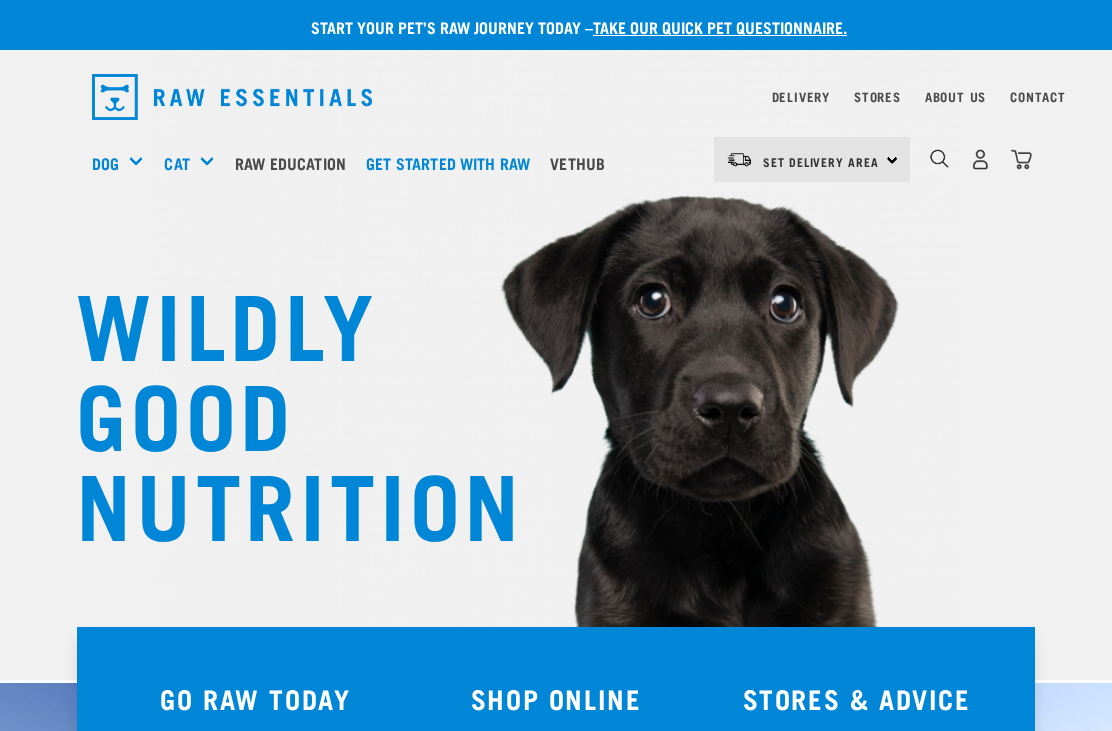 scroll, scrollTop: 0, scrollLeft: 0, axis: both 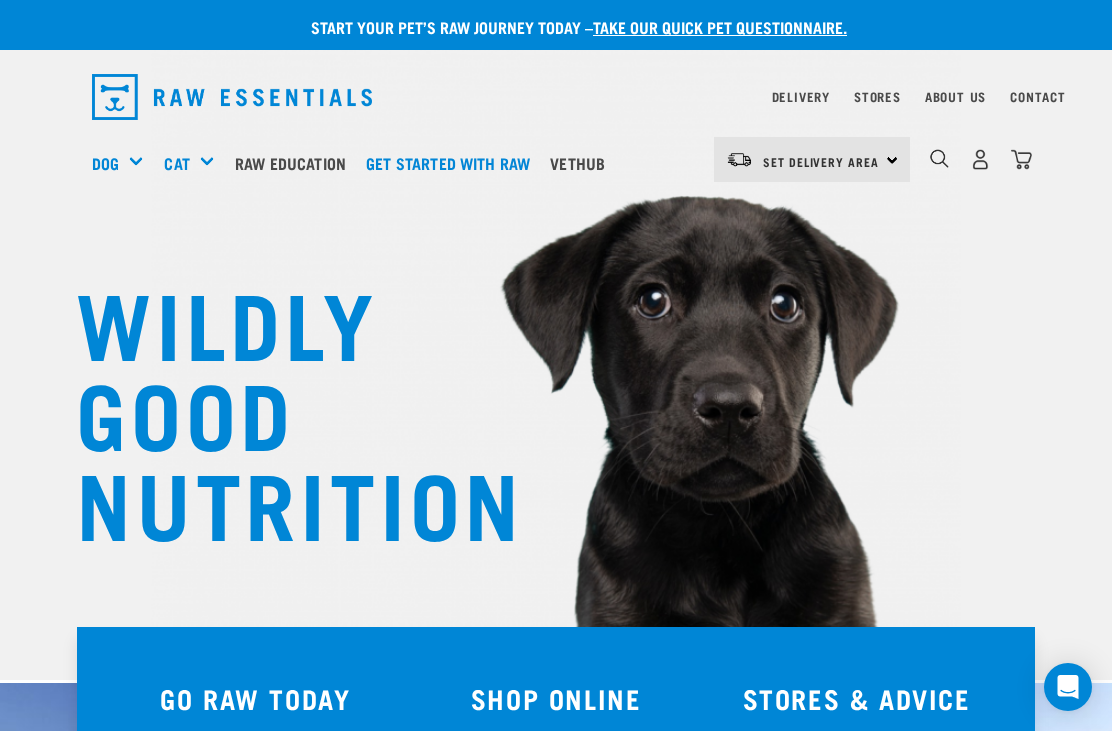 click on "Green Tripe" at bounding box center [0, 0] 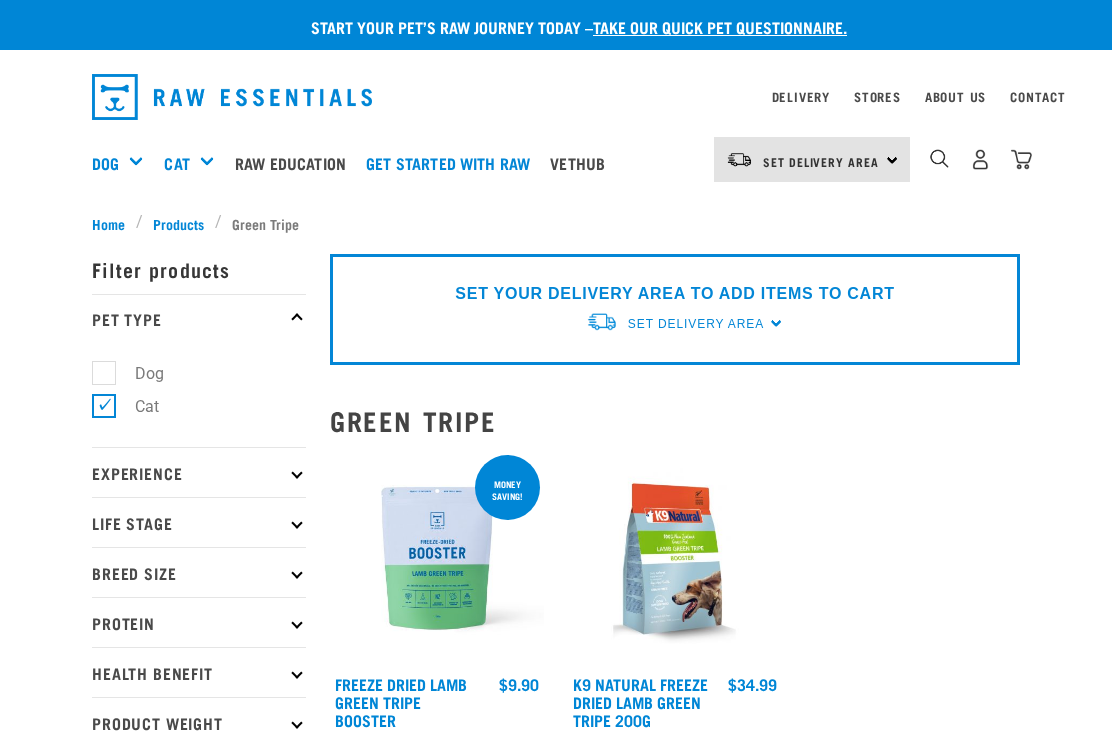 scroll, scrollTop: 0, scrollLeft: 0, axis: both 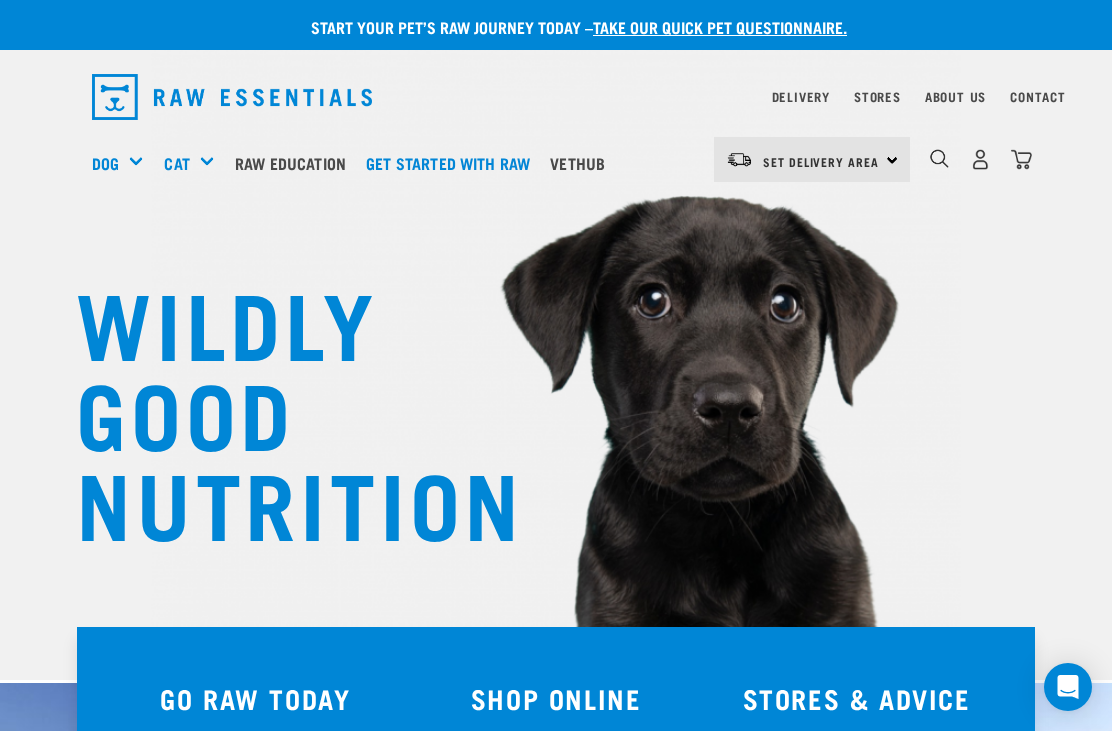 click on "Raw Feeding 101" at bounding box center (0, 0) 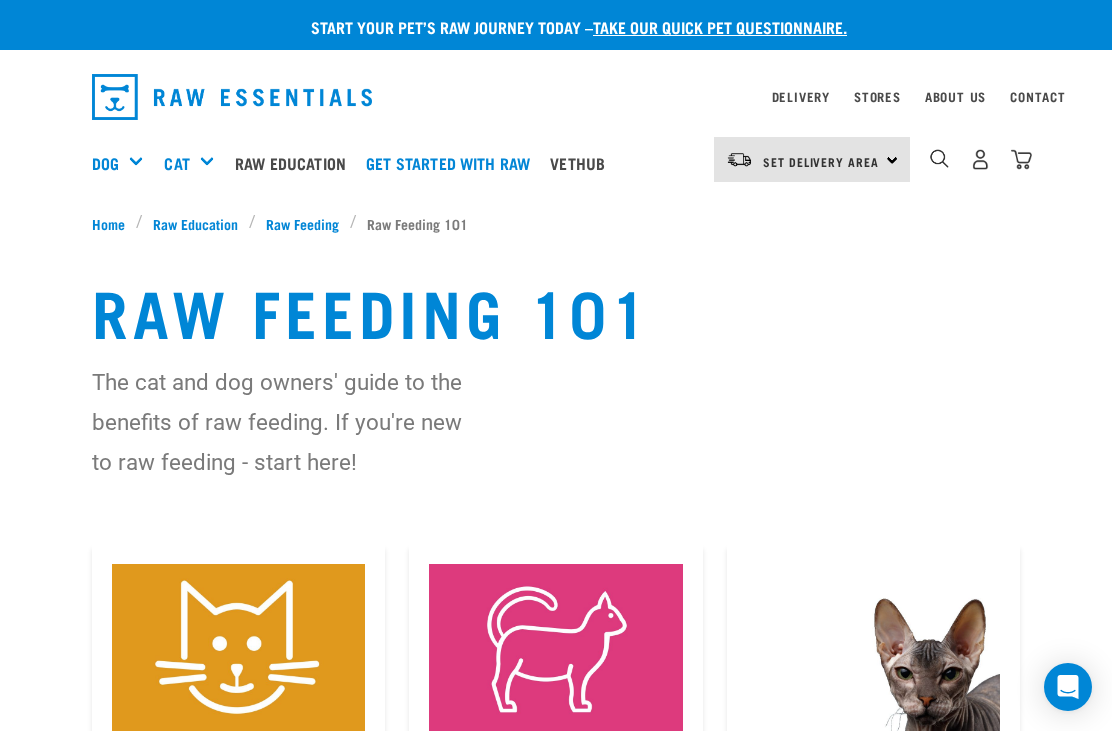 scroll, scrollTop: 0, scrollLeft: 0, axis: both 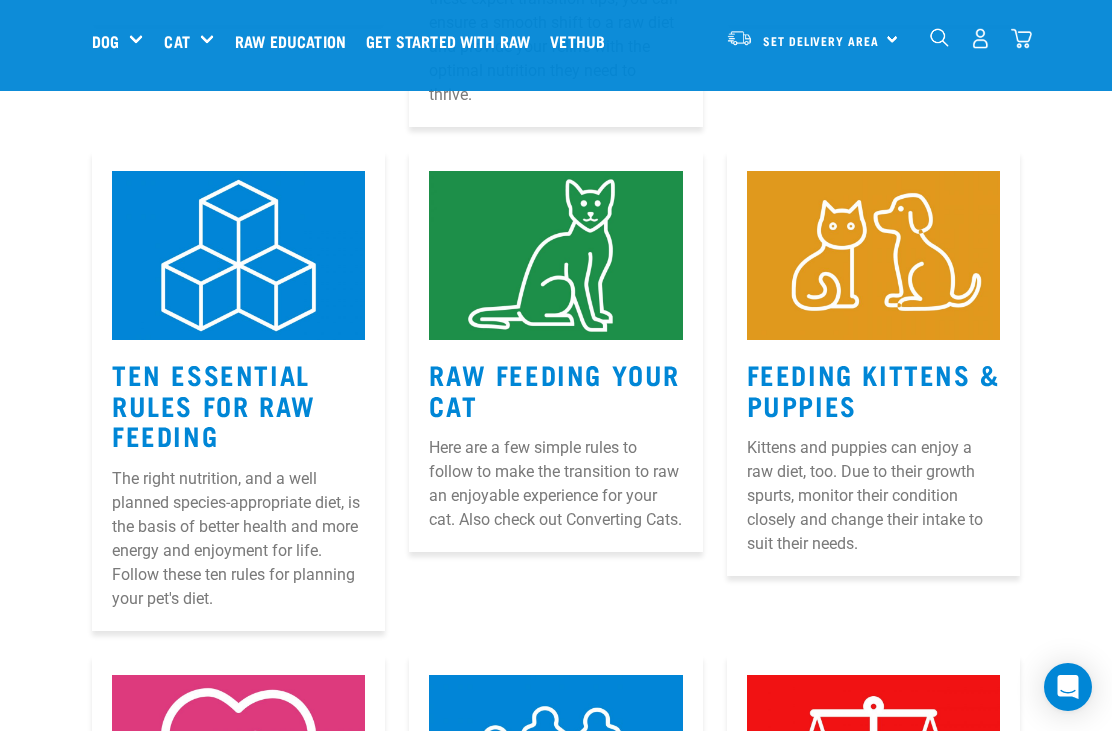 click on "Ten Essential Rules for Raw Feeding" at bounding box center [214, 404] 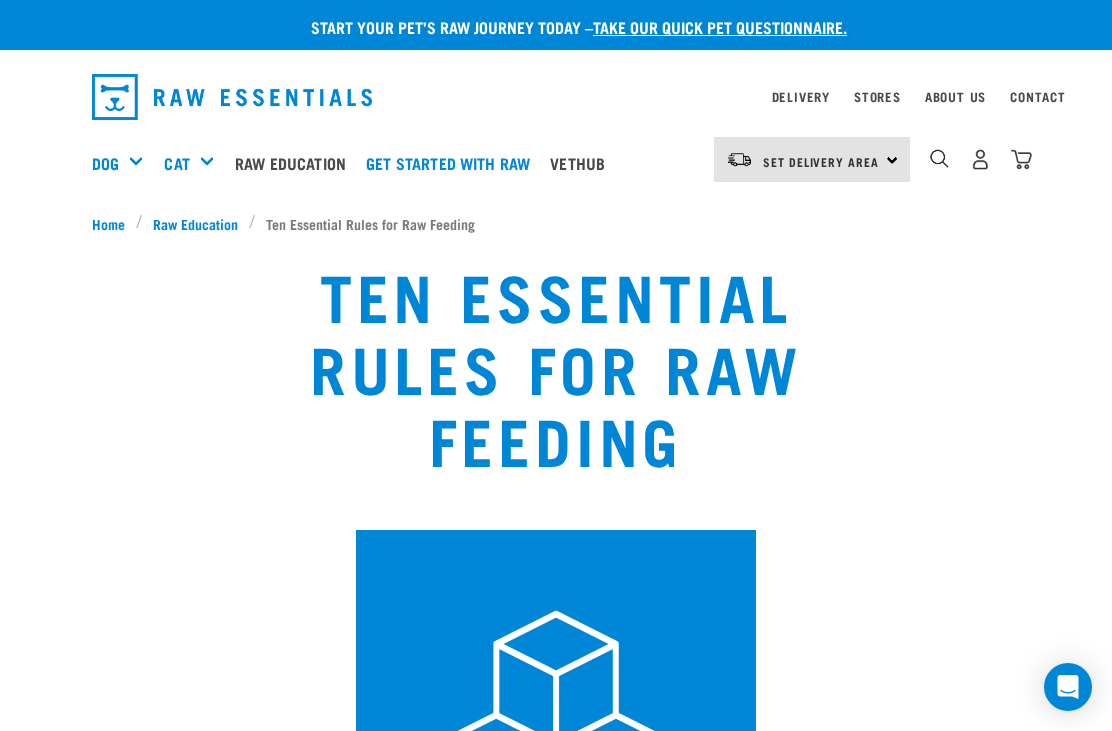 scroll, scrollTop: 0, scrollLeft: 0, axis: both 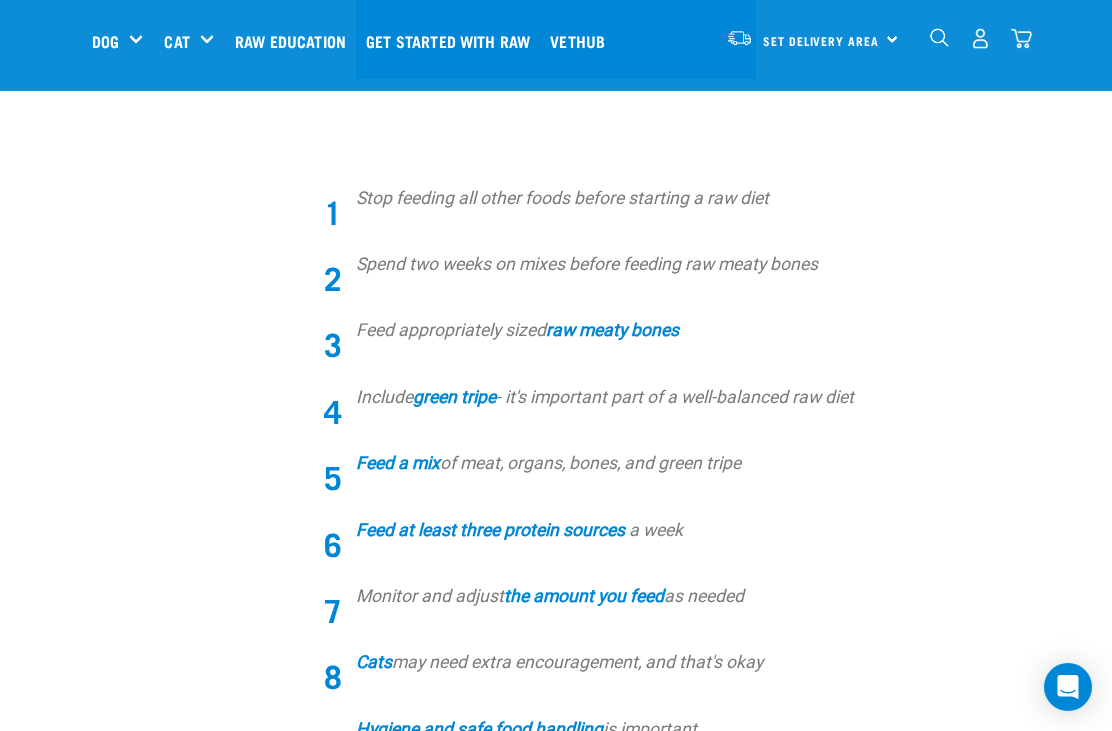 click on "raw meaty bones" at bounding box center [612, 330] 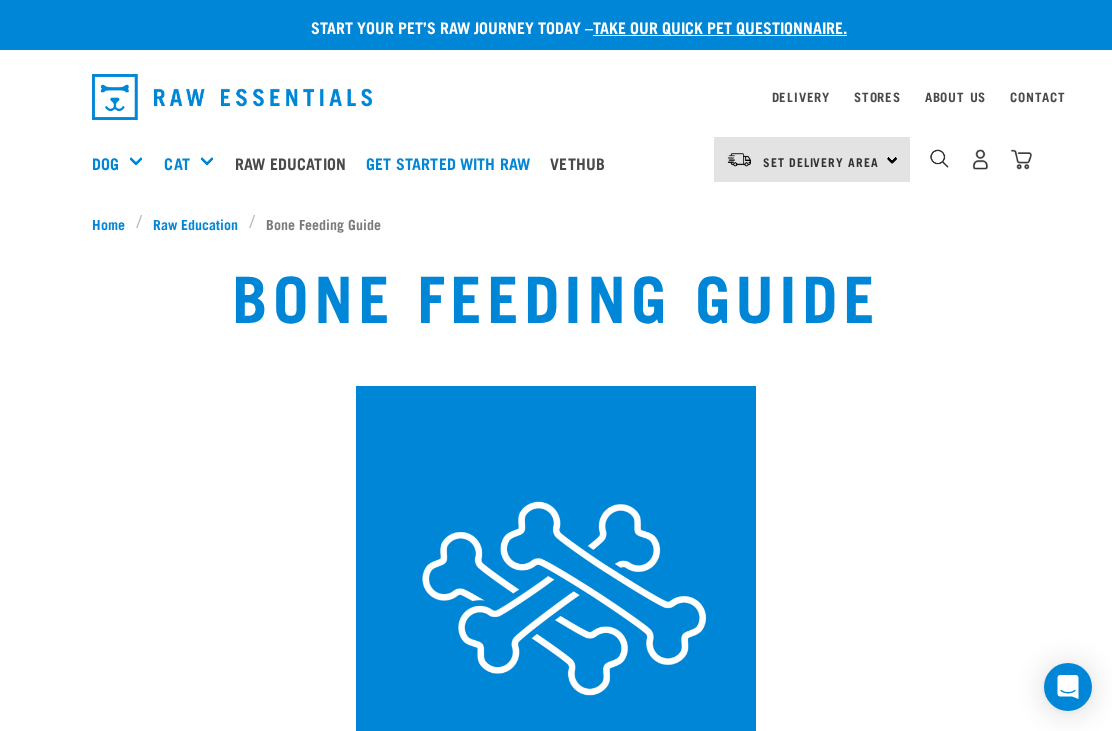 scroll, scrollTop: 0, scrollLeft: 0, axis: both 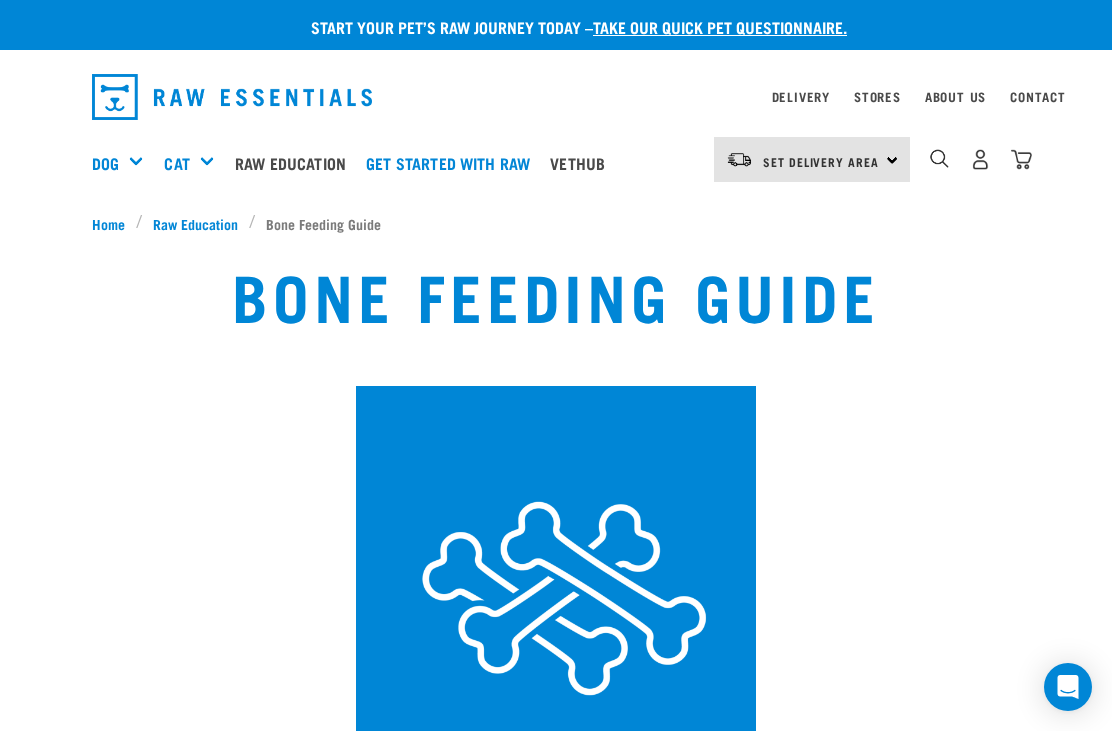 click on "Bones" at bounding box center [0, 0] 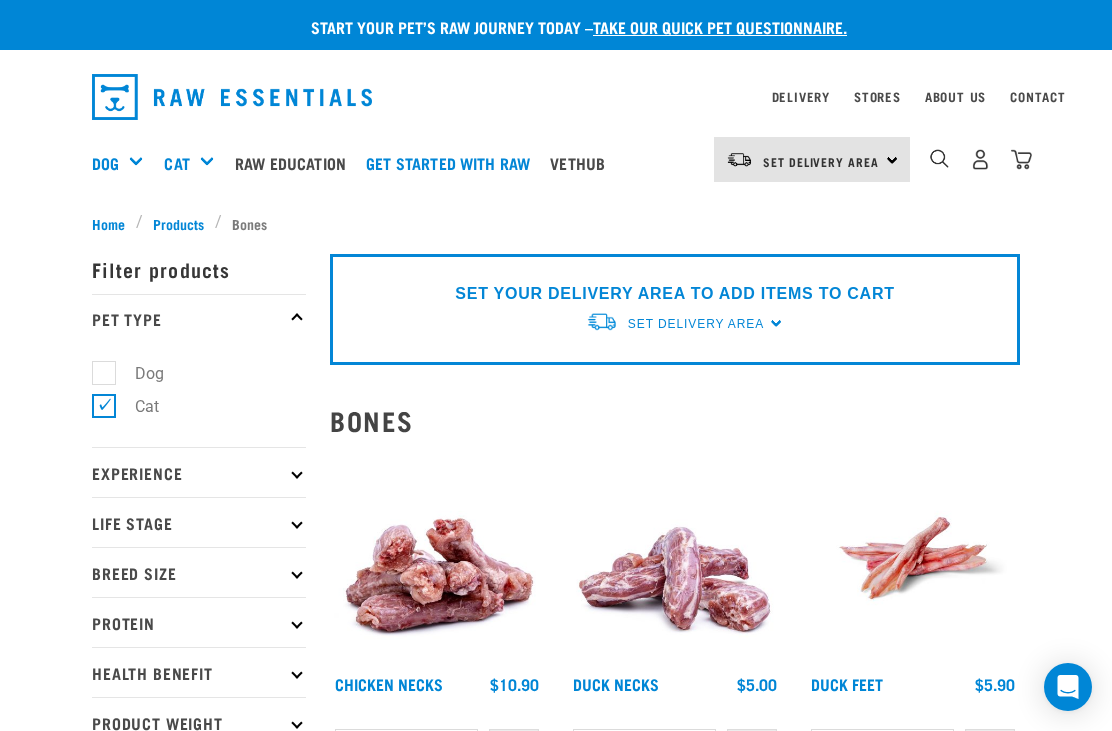 scroll, scrollTop: 0, scrollLeft: 0, axis: both 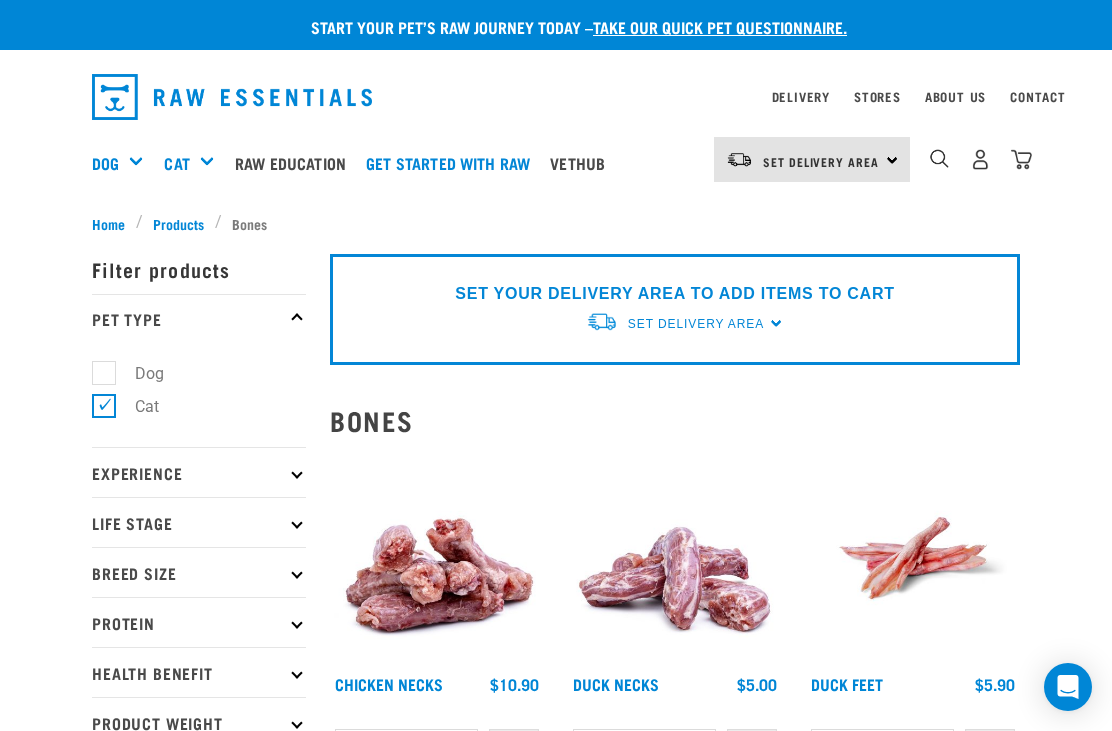 click at bounding box center (939, 158) 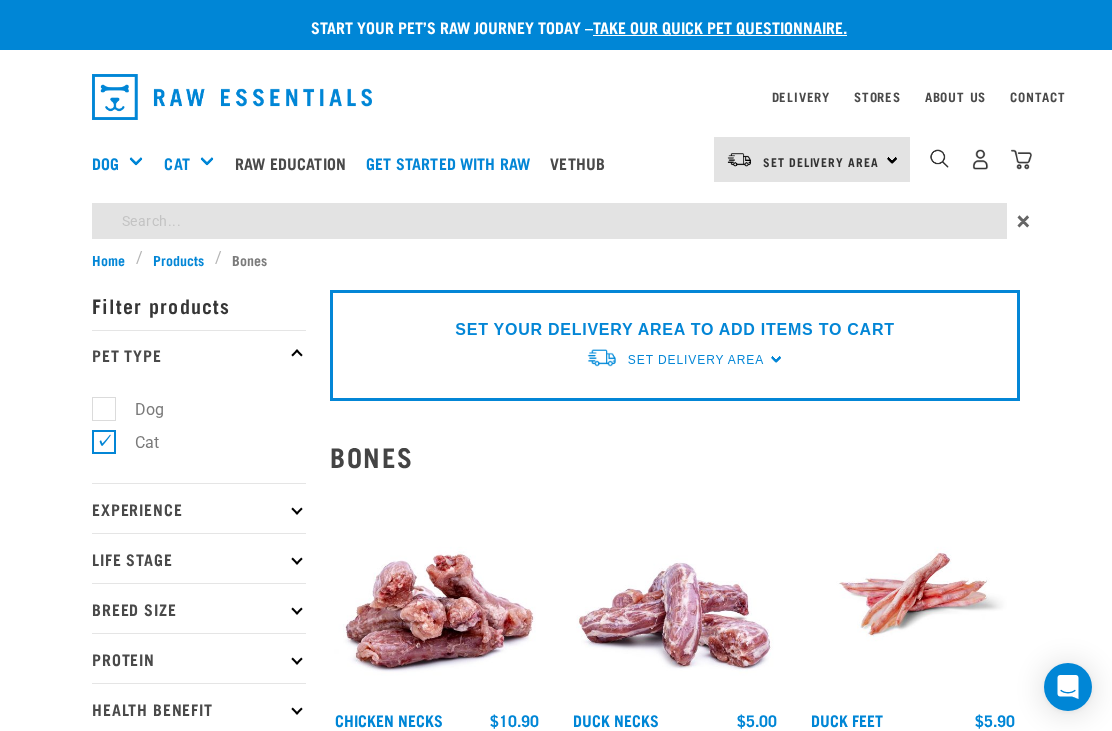 click on "Start your pet’s raw journey today –  take our quick pet questionnaire.
Delivery
Stores
About Us
Contact" at bounding box center [556, 1073] 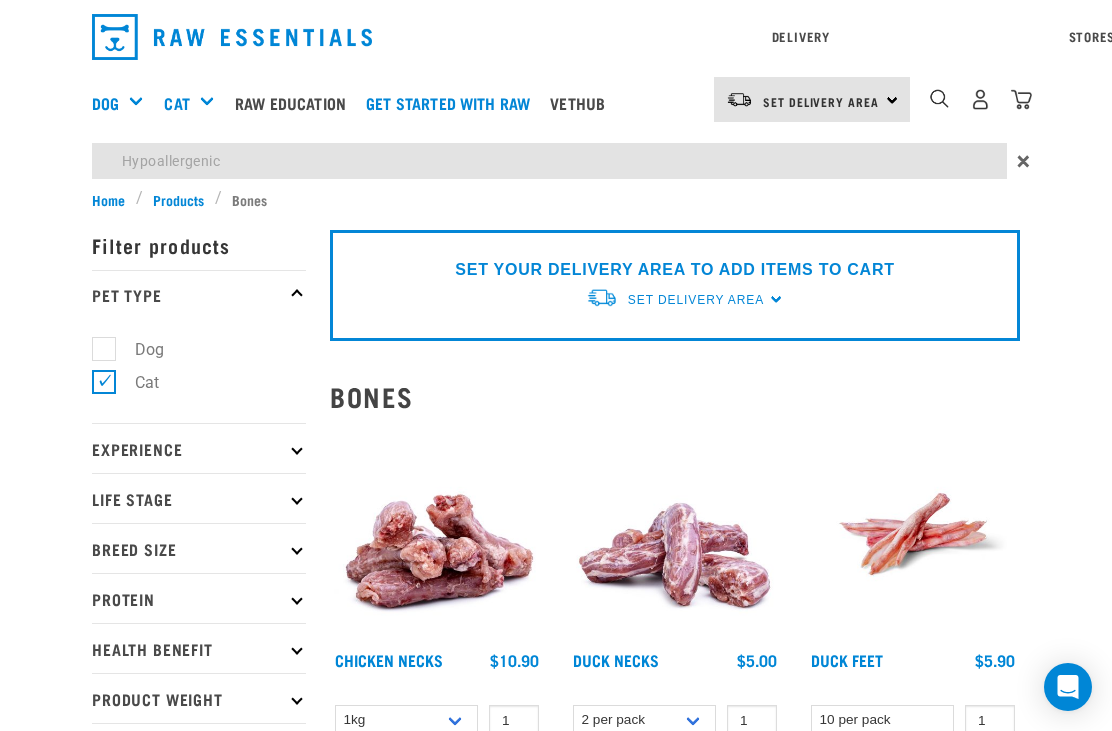 type on "Hypoallergenic" 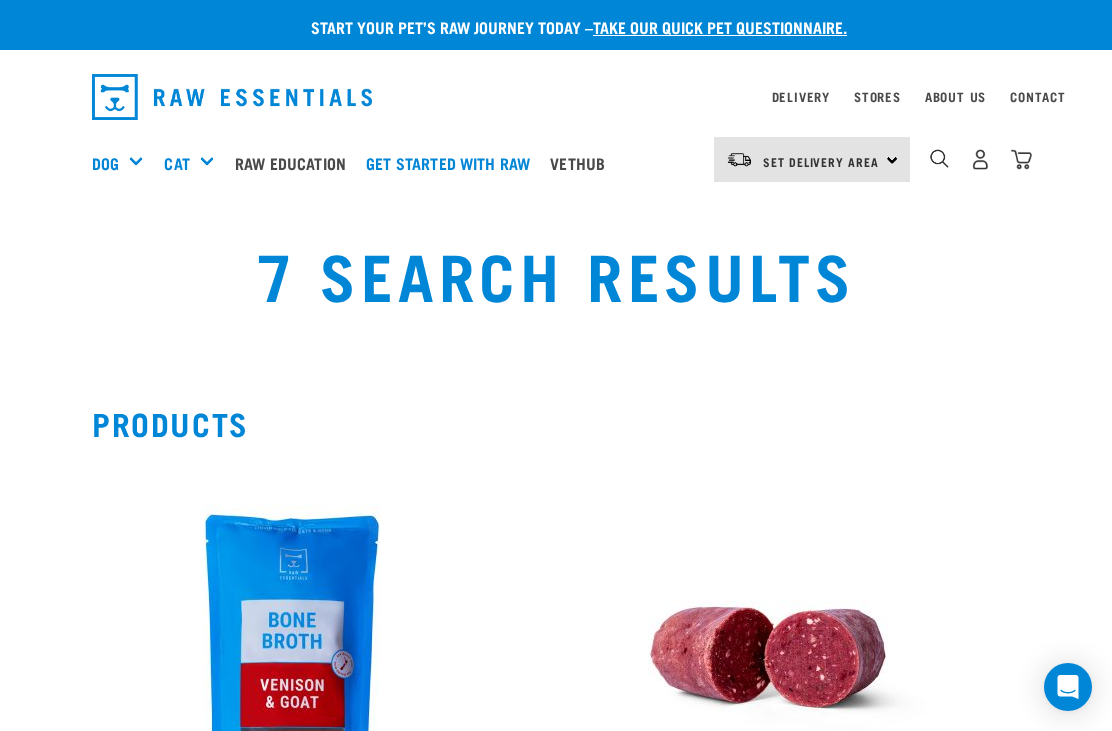 scroll, scrollTop: 0, scrollLeft: 0, axis: both 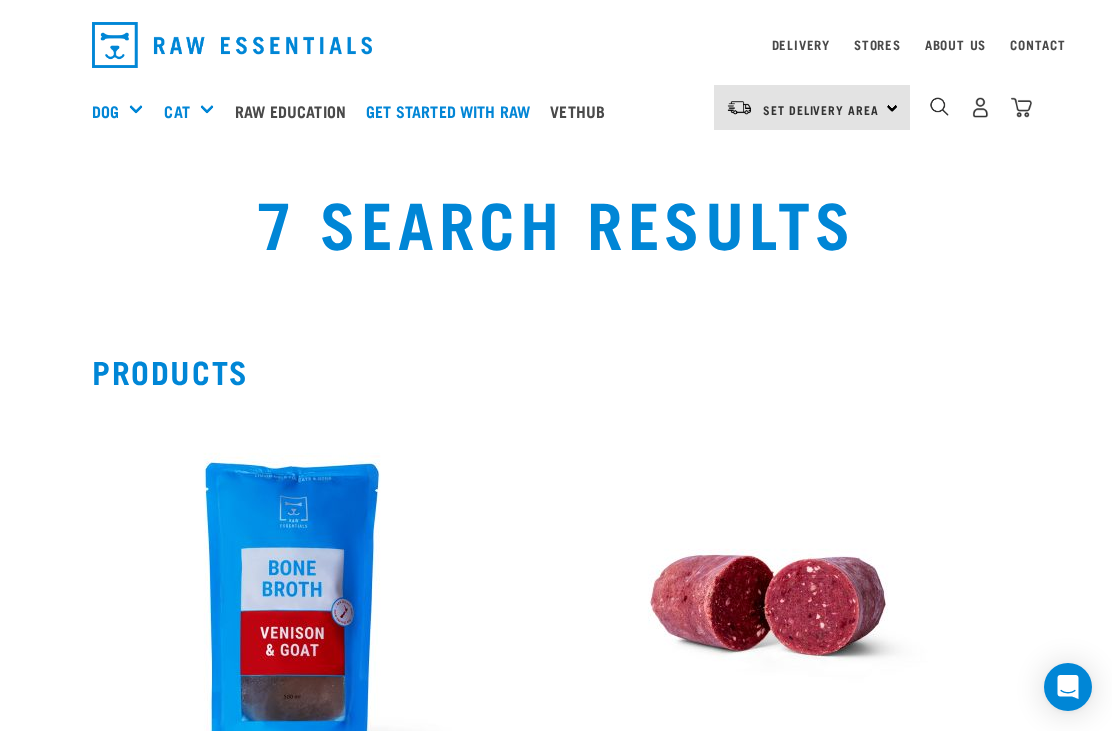 click at bounding box center (292, 605) 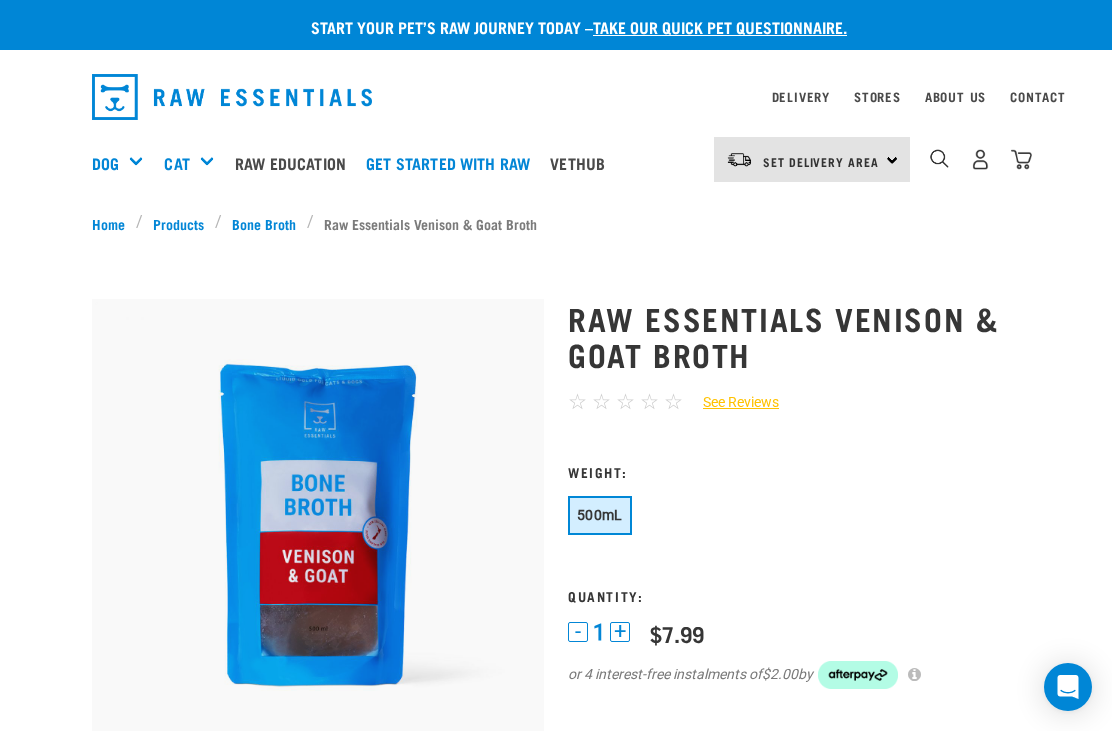 scroll, scrollTop: 0, scrollLeft: 0, axis: both 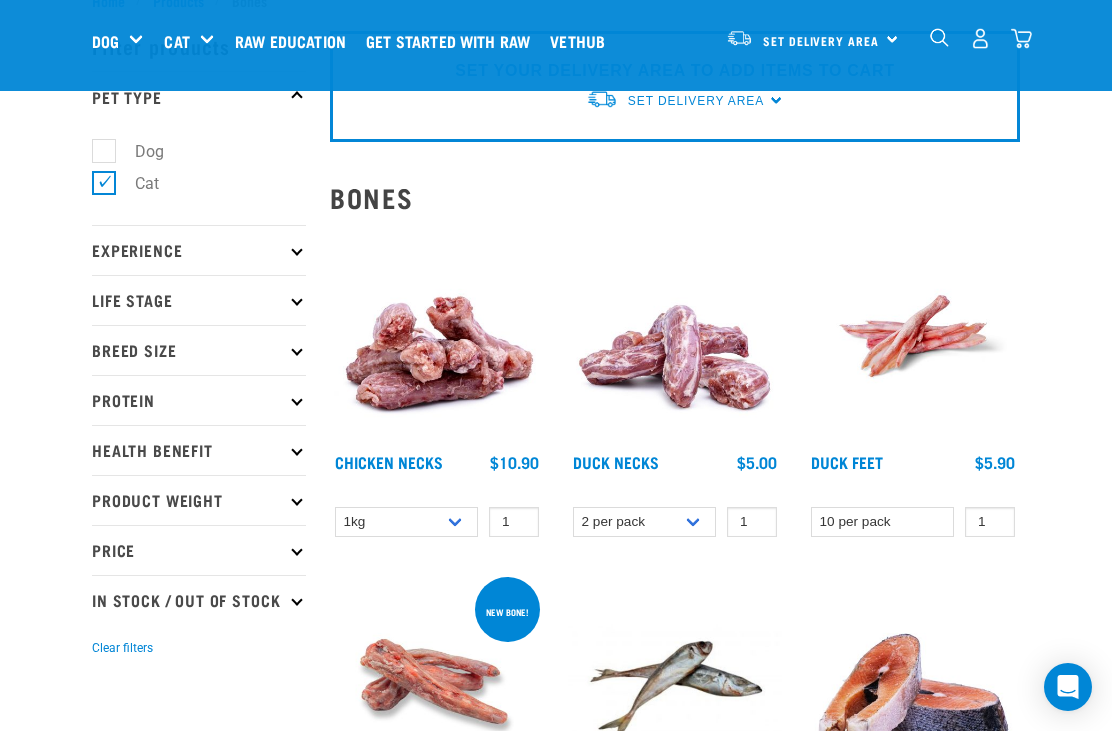 click on "Protein" at bounding box center (199, 400) 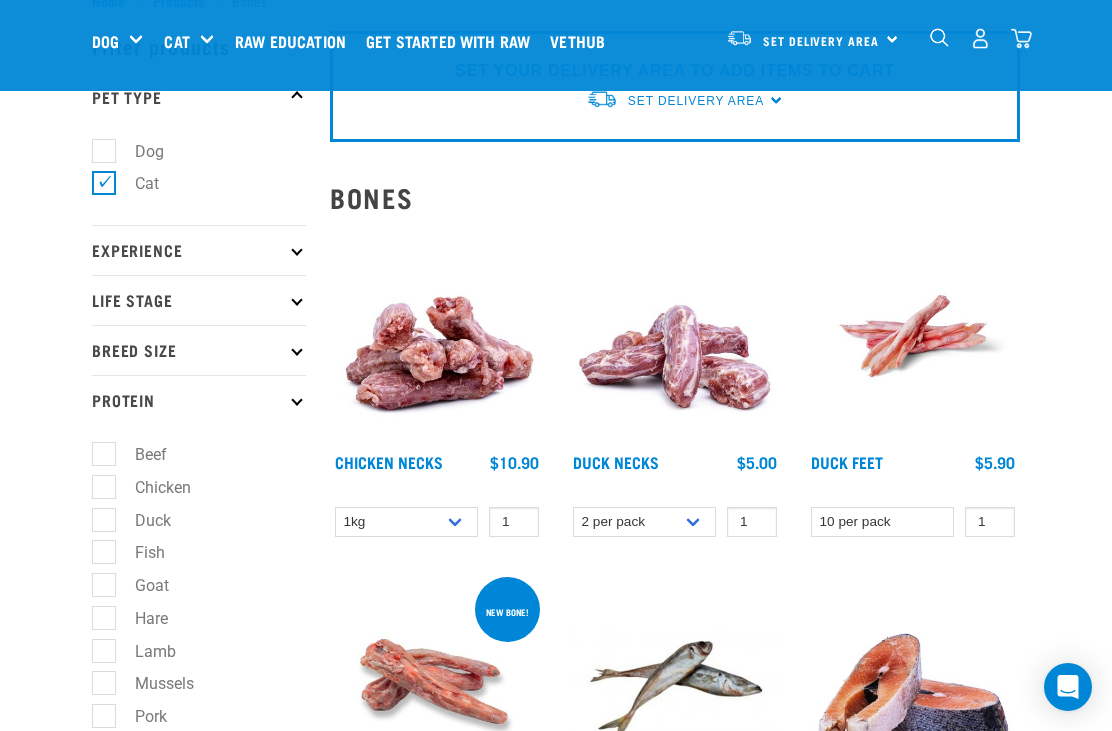 click on "Protein" at bounding box center (199, 400) 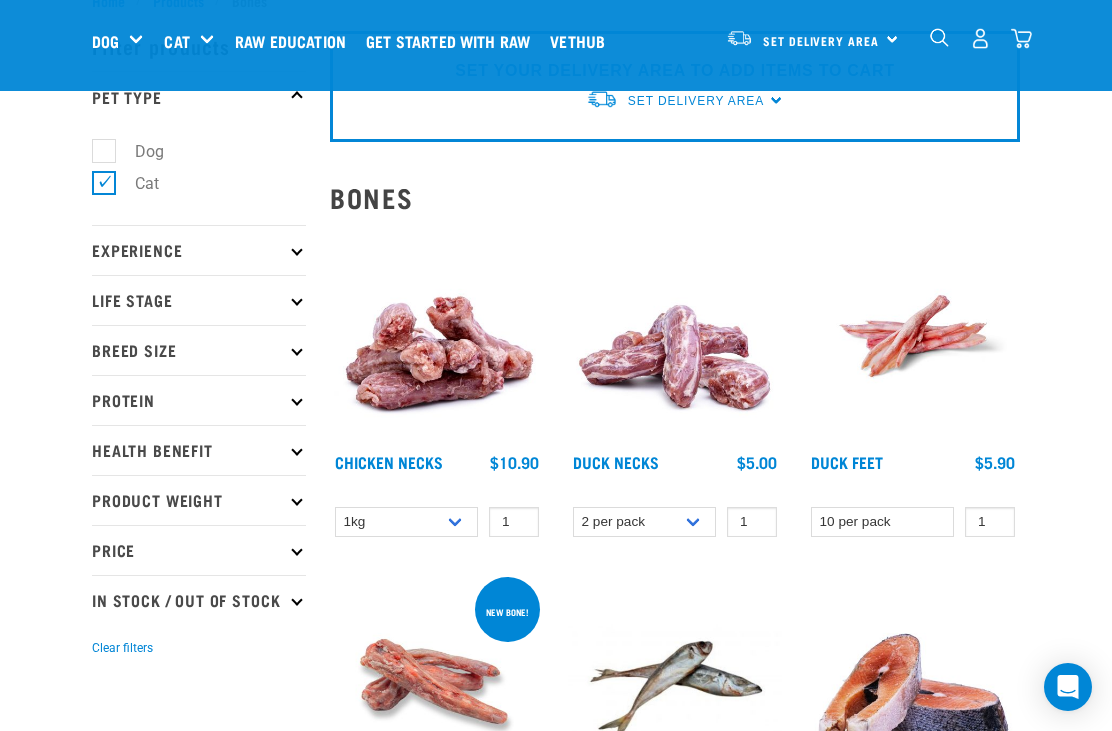 click on "Experience" at bounding box center (199, 250) 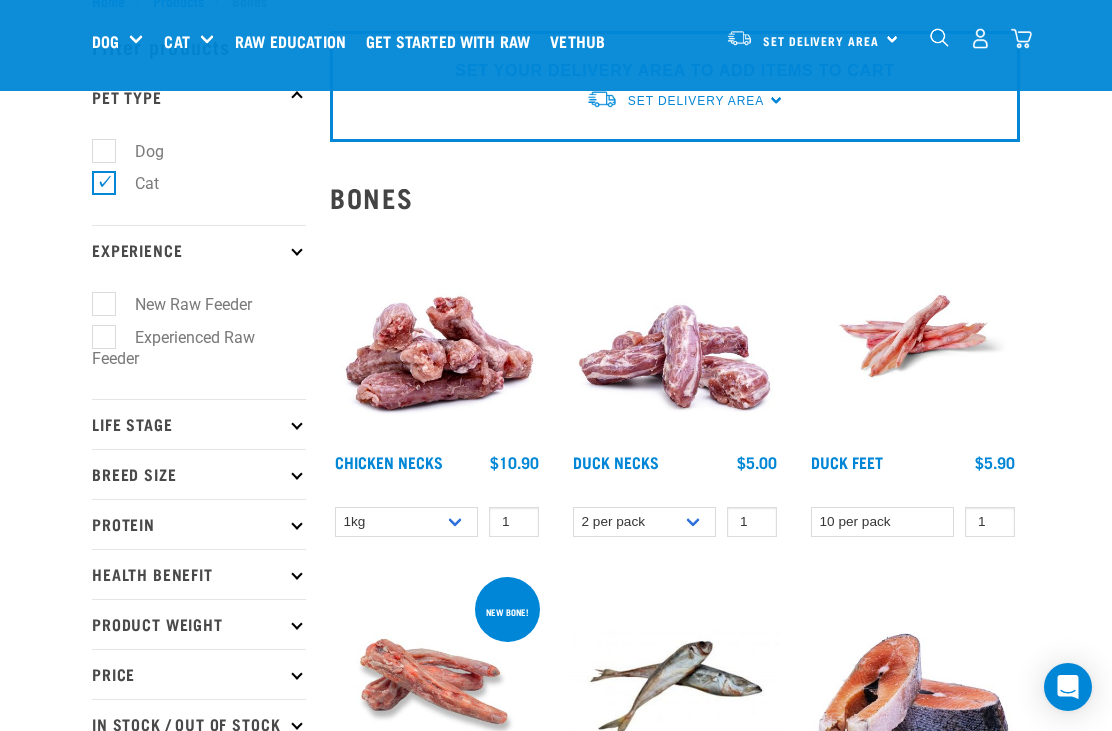 click on "Life Stage" at bounding box center [199, 424] 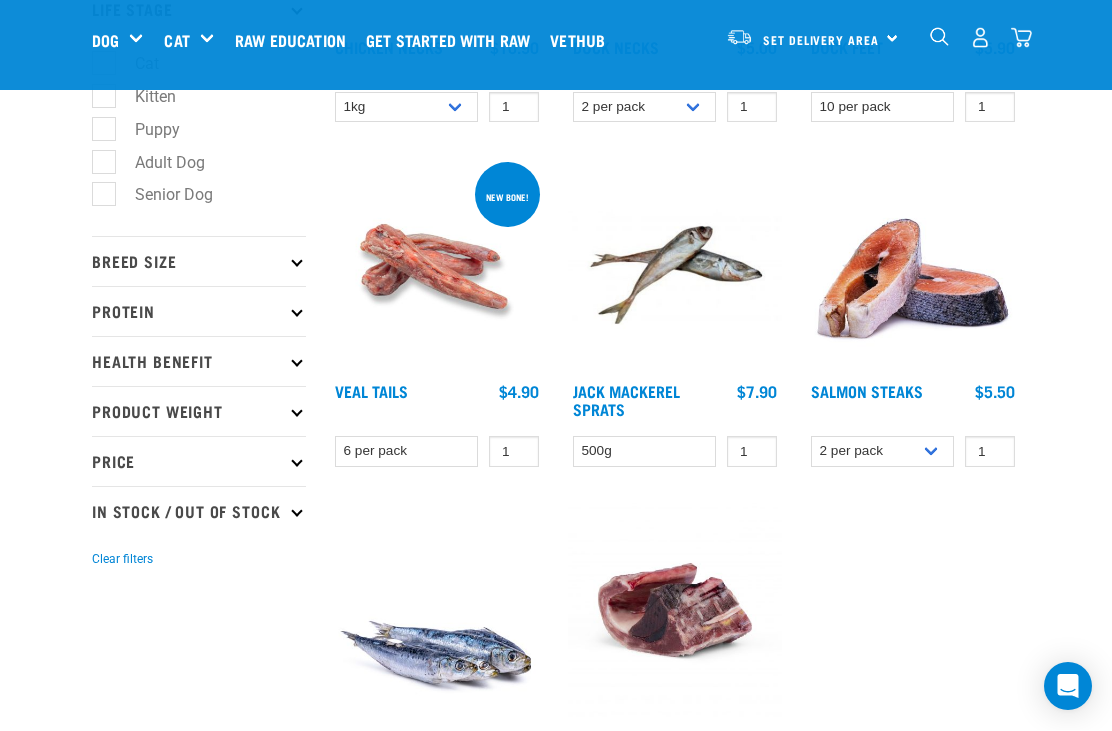 click on "Health Benefit" at bounding box center [199, 362] 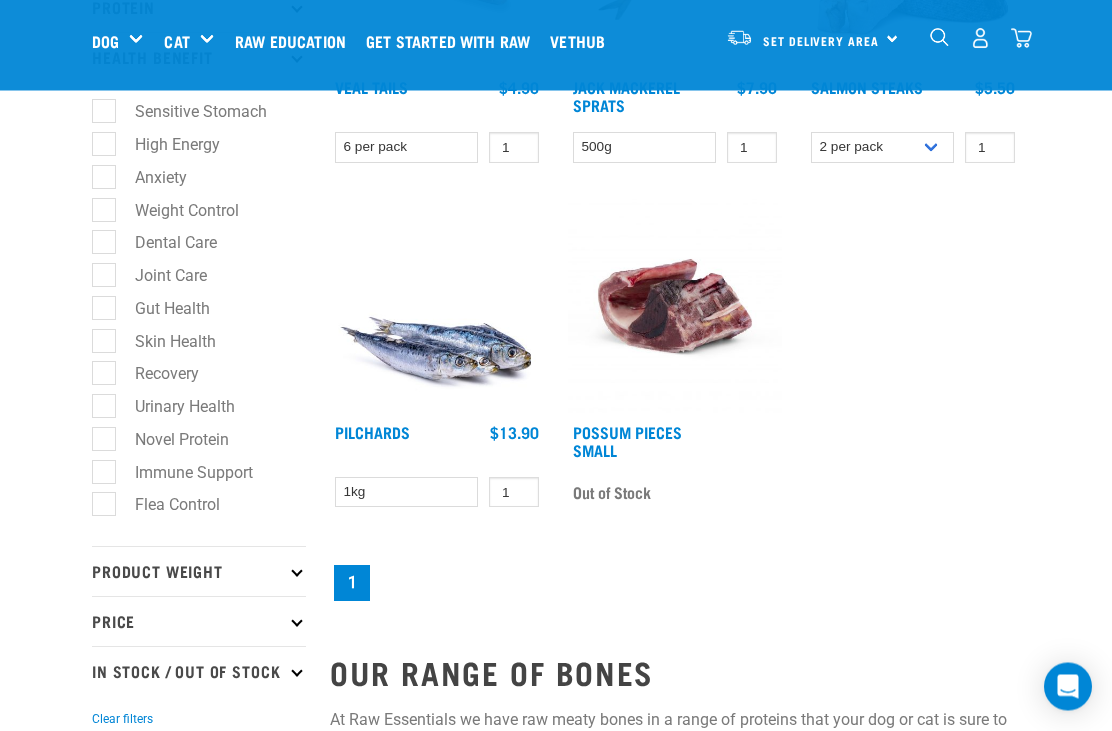 scroll, scrollTop: 791, scrollLeft: 0, axis: vertical 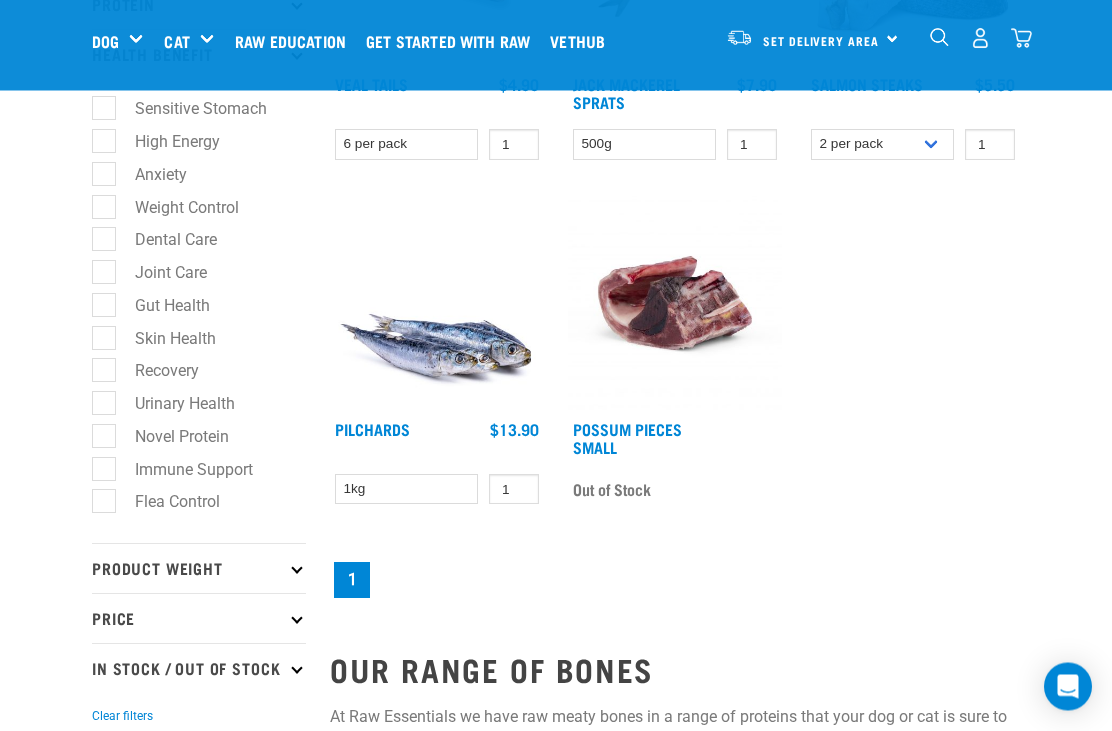 click on "Novel Protein" at bounding box center [170, 437] 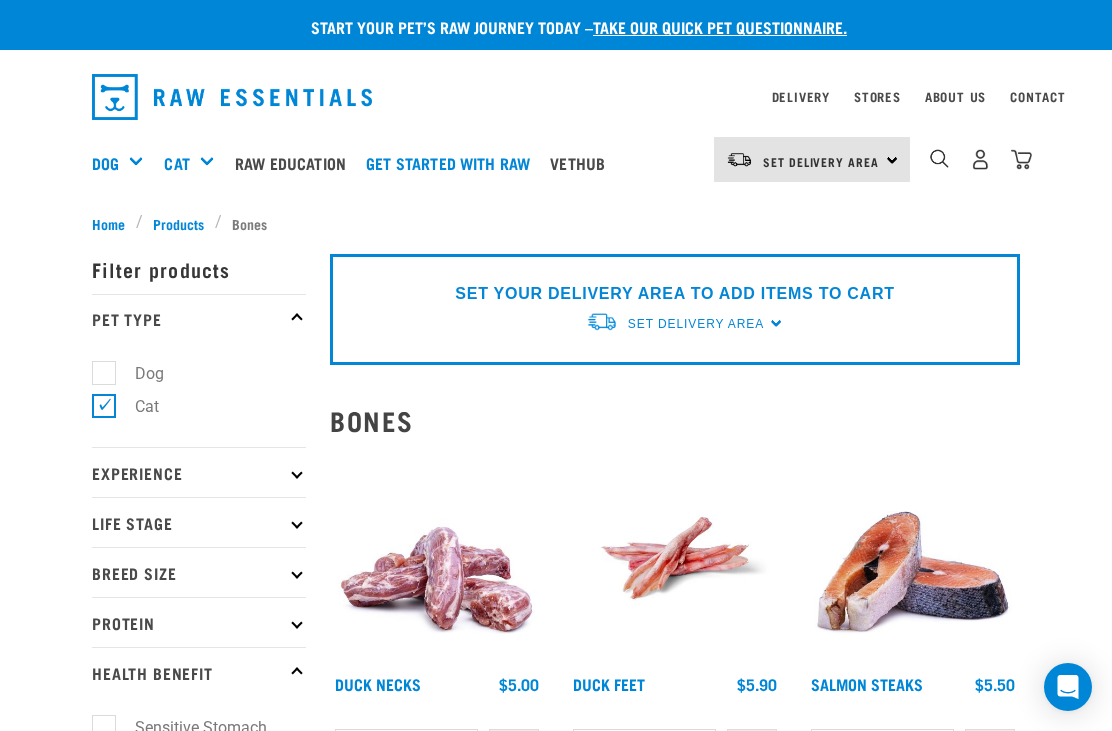 scroll, scrollTop: 0, scrollLeft: 0, axis: both 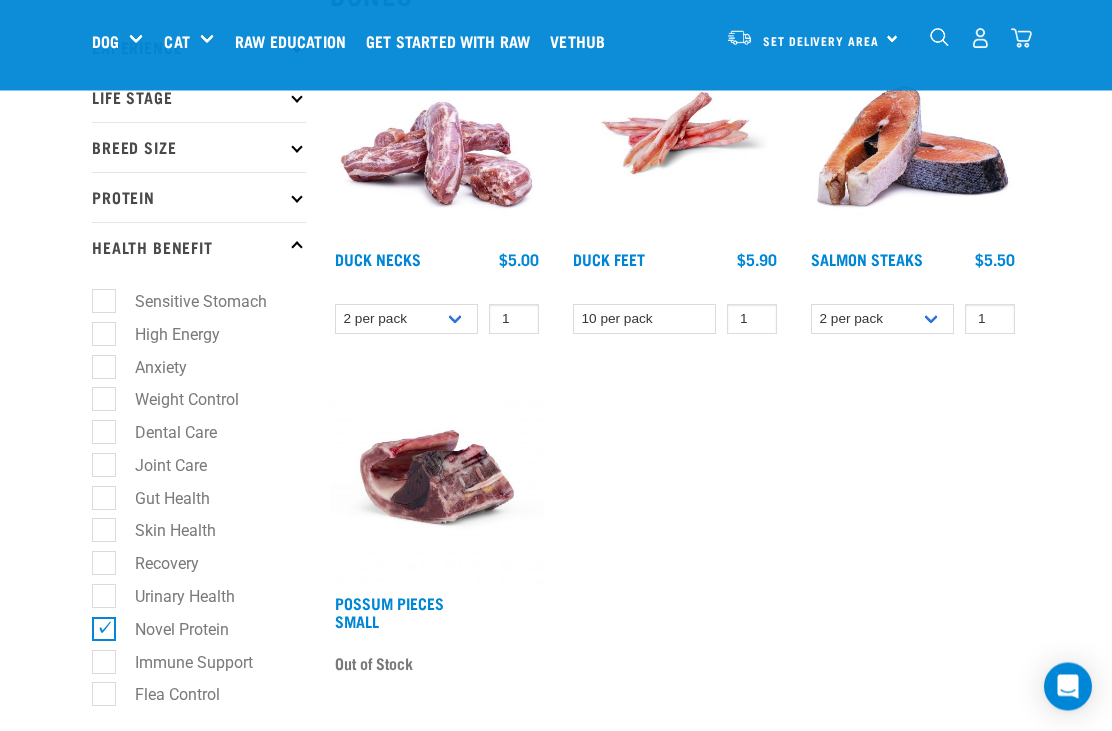 click on "Novel Protein" at bounding box center [170, 630] 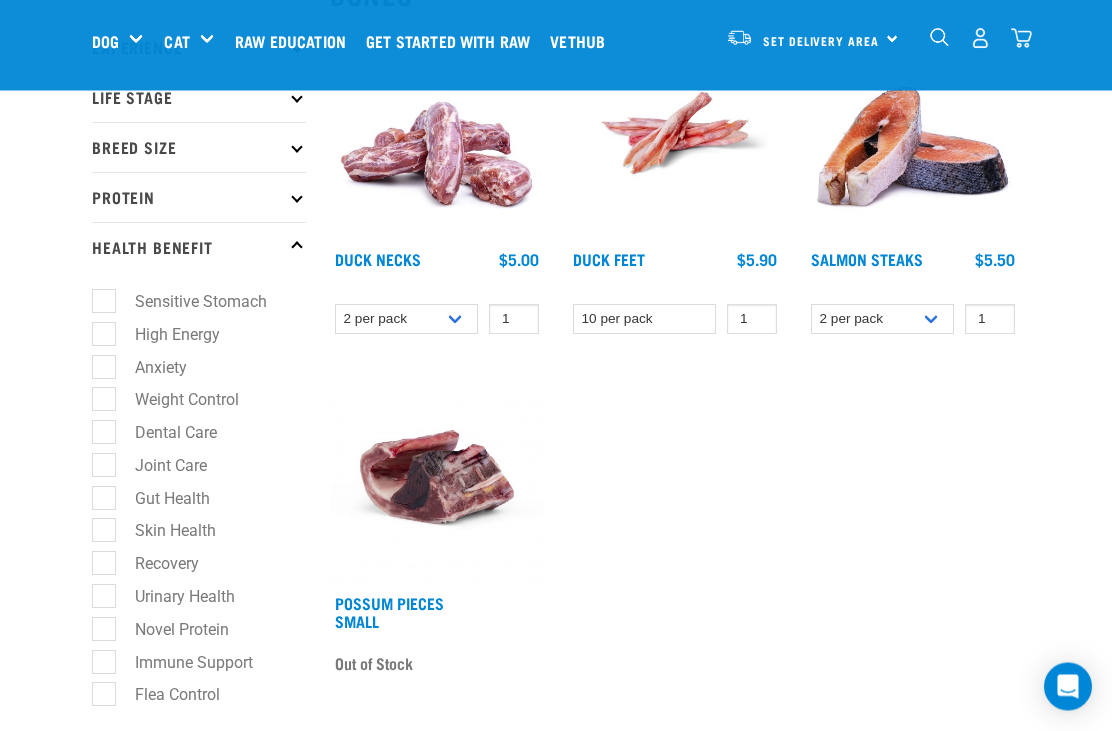 click on "Sensitive Stomach" at bounding box center (189, 302) 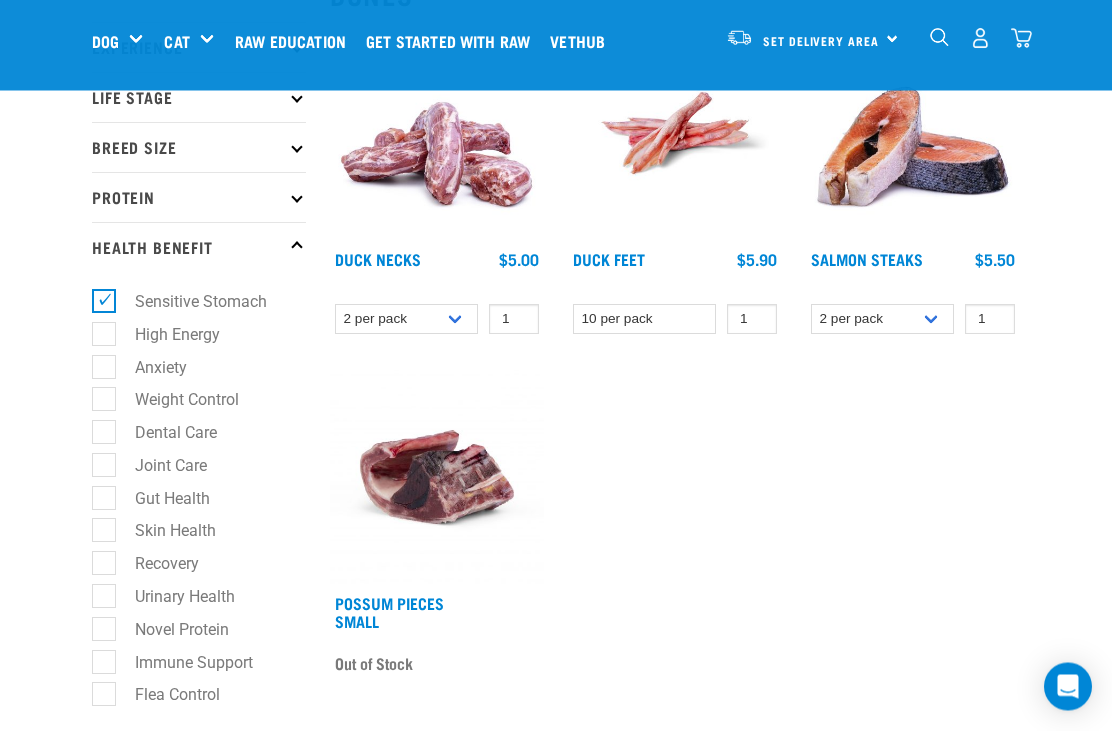 scroll, scrollTop: 337, scrollLeft: 0, axis: vertical 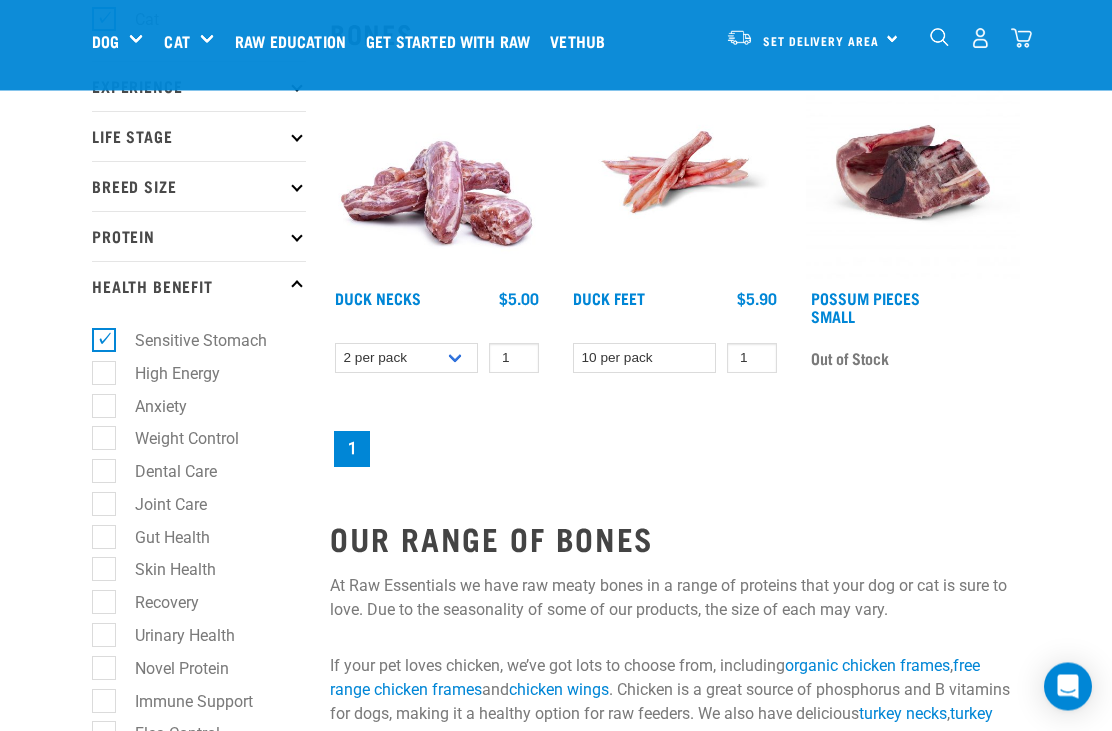 click on "Gut Health" at bounding box center [160, 538] 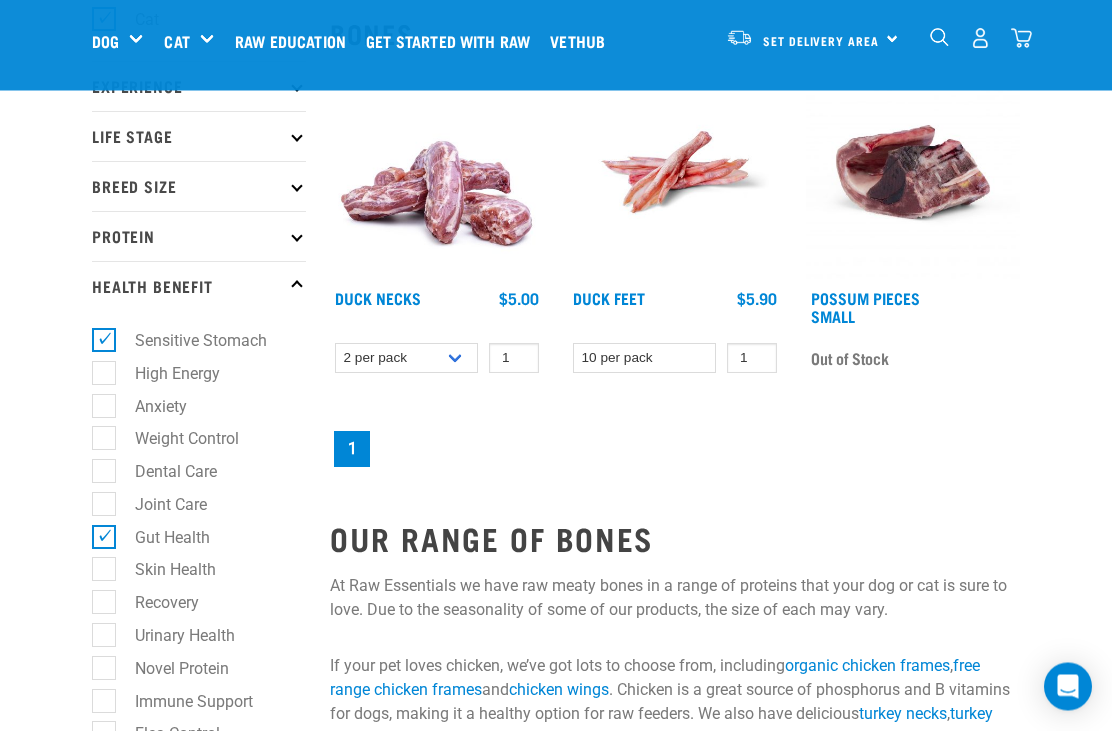 click on "Sensitive Stomach" at bounding box center [189, 341] 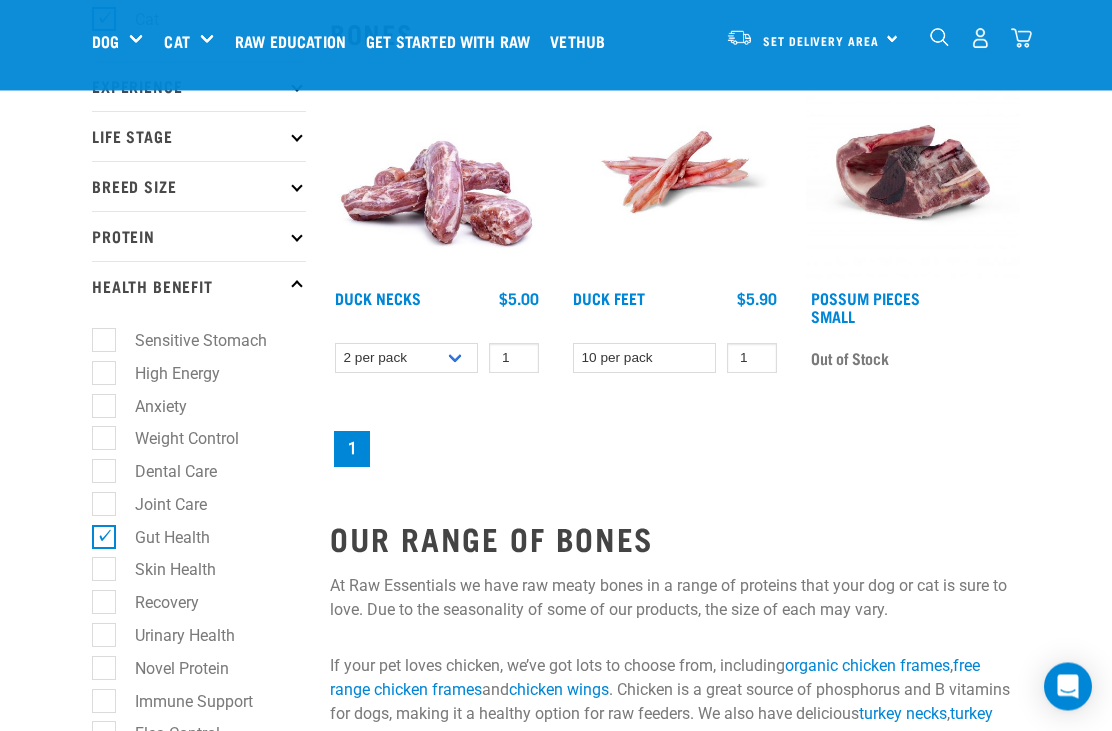 scroll, scrollTop: 234, scrollLeft: 0, axis: vertical 